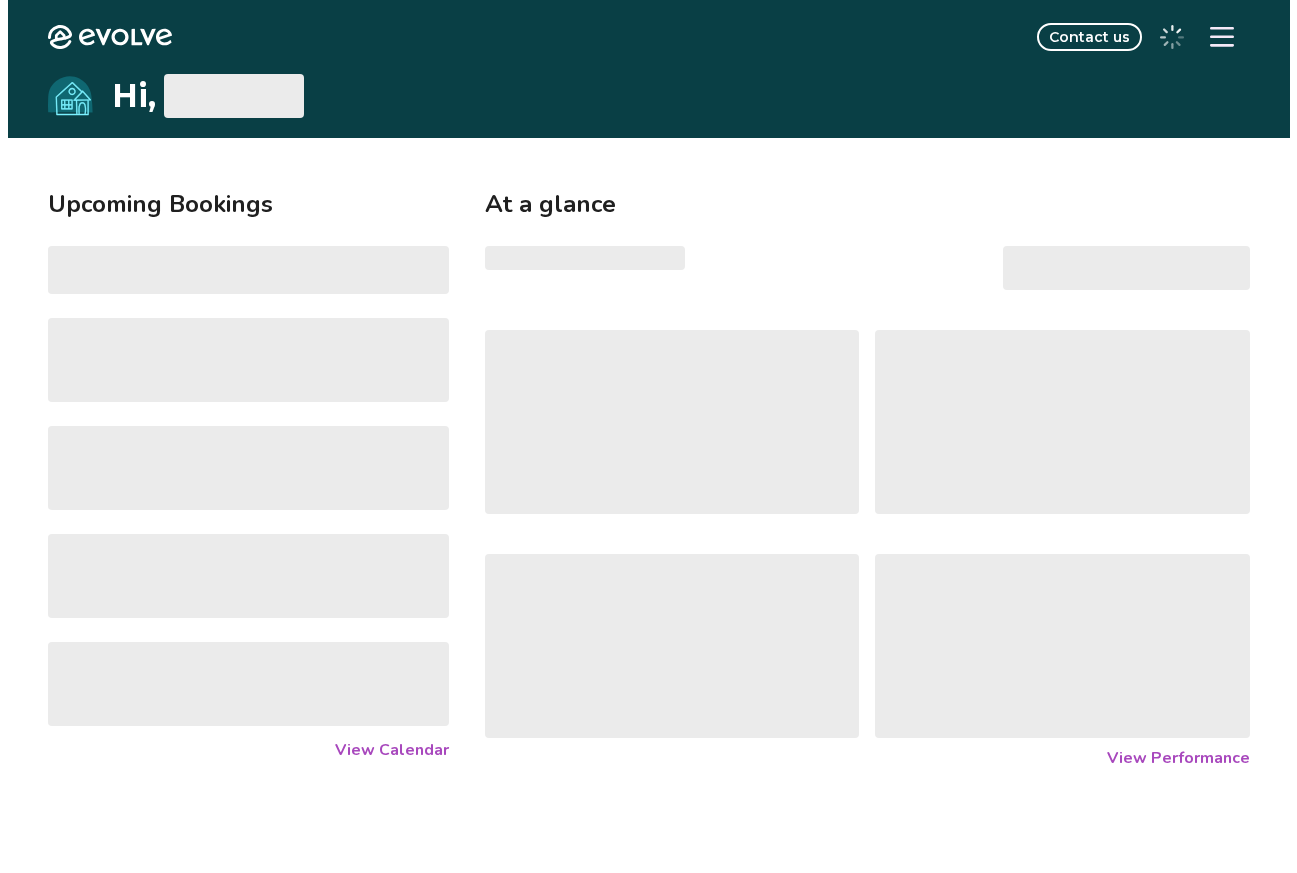 scroll, scrollTop: 0, scrollLeft: 0, axis: both 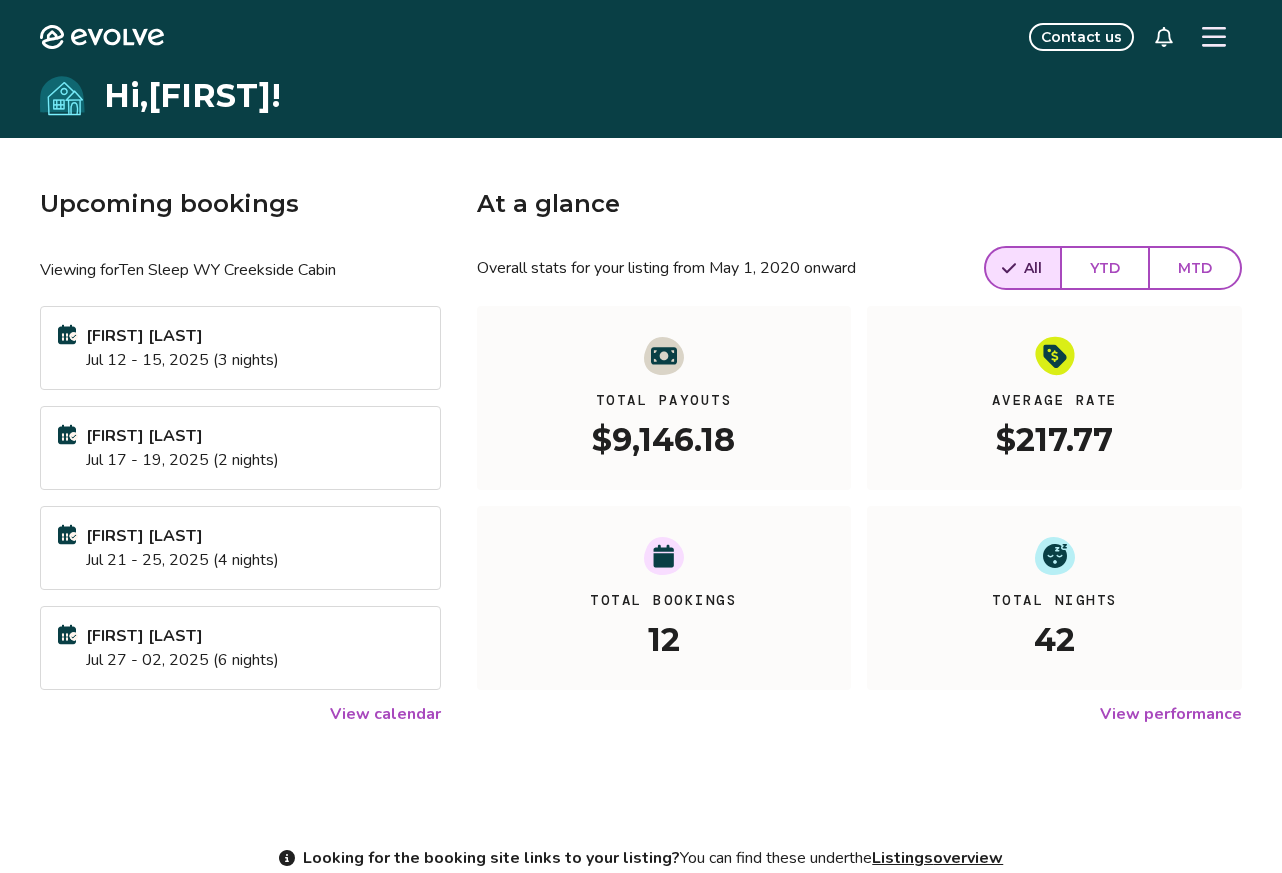 click 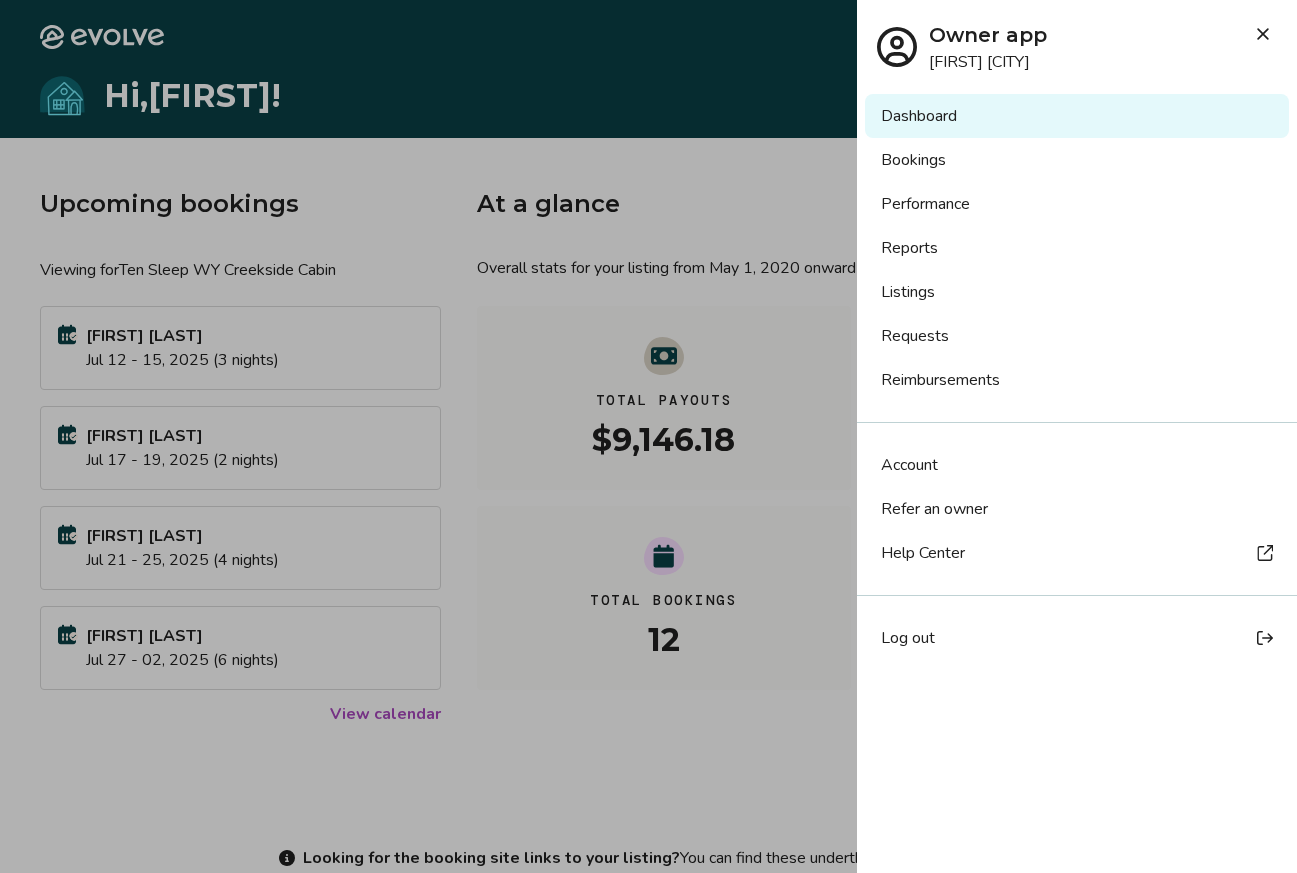 click on "Reports" at bounding box center [1077, 248] 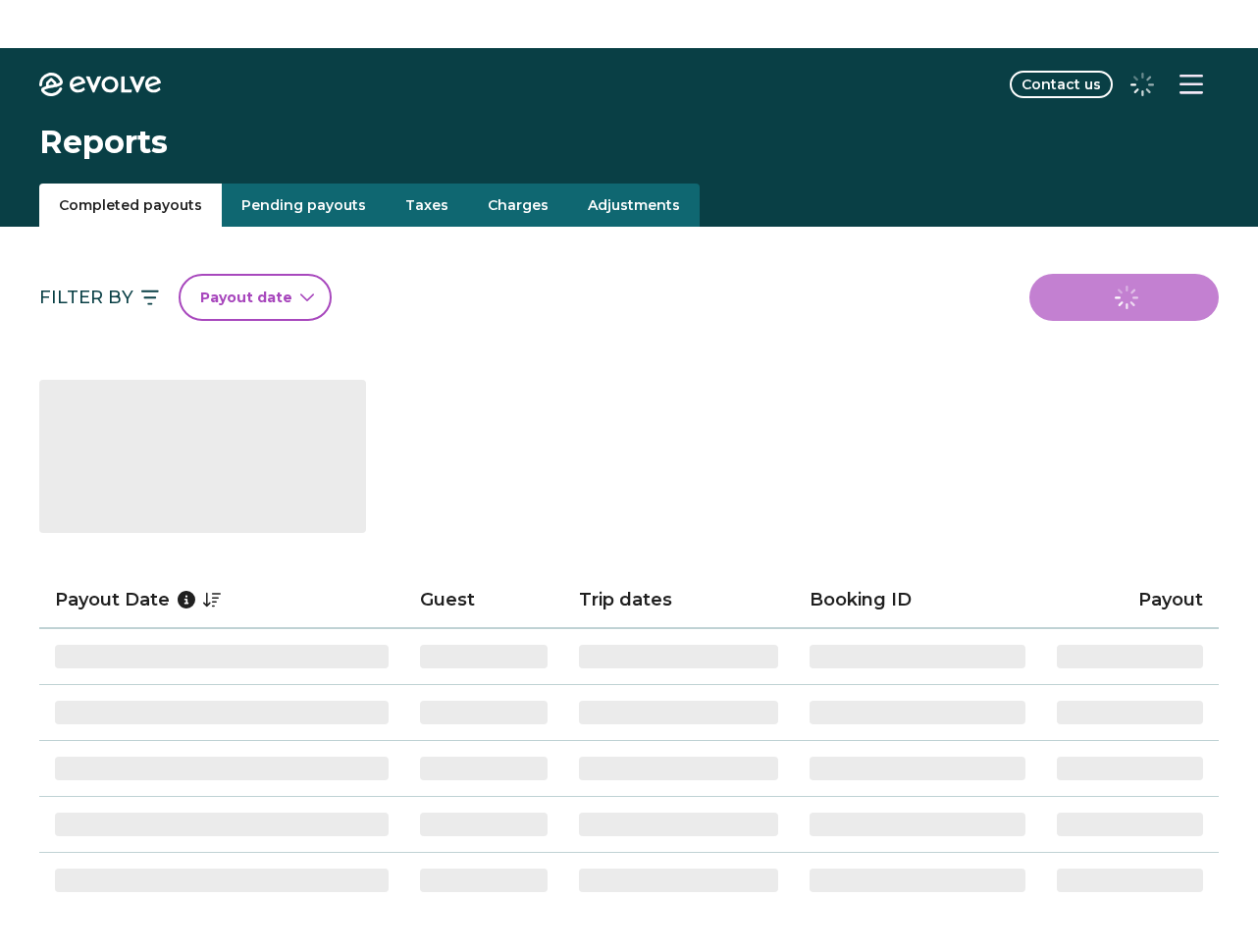 scroll, scrollTop: 0, scrollLeft: 0, axis: both 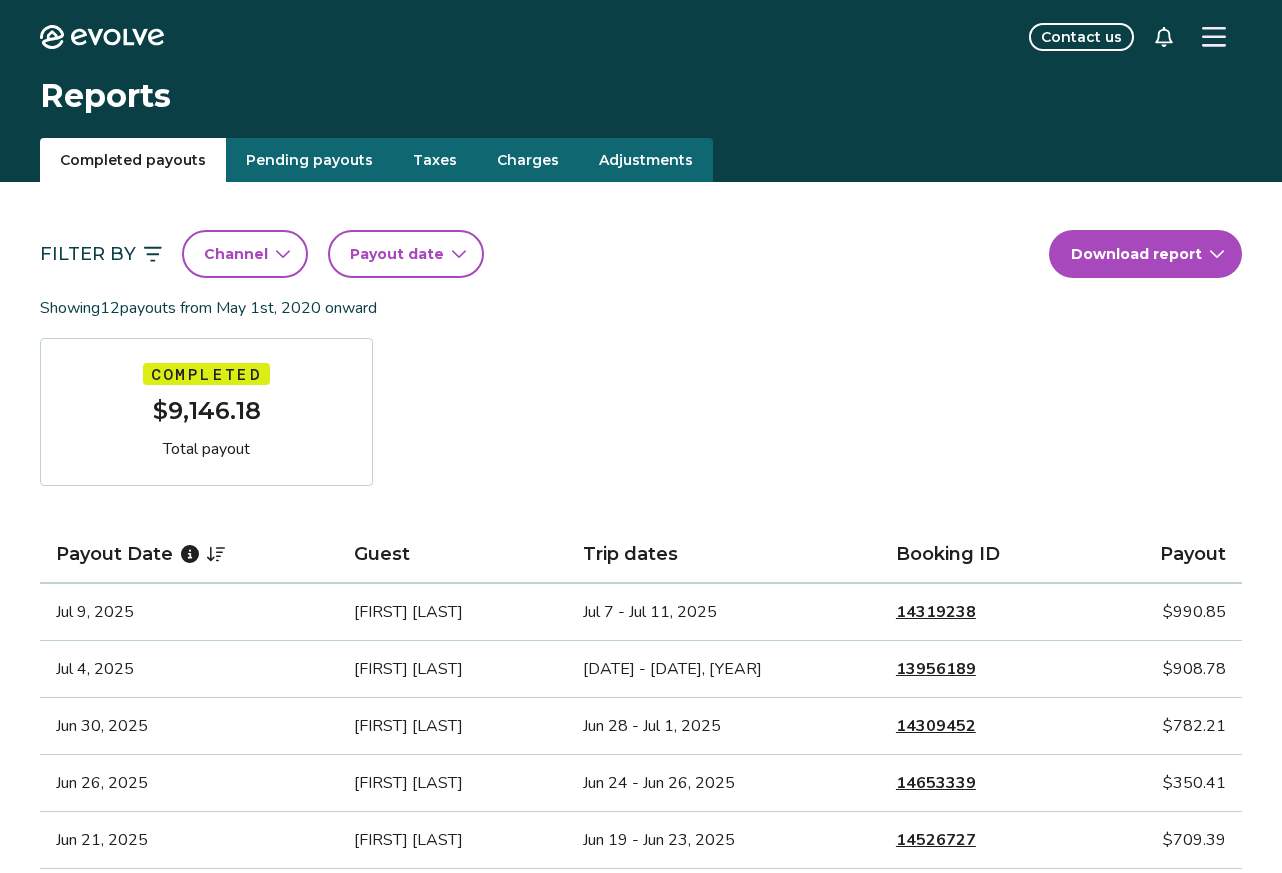 click on "Evolve Contact us Reports Completed payouts Pending payouts Taxes Charges Adjustments Filter By  Channel Payout date Download   report Showing  12  payouts   from [DATE] onward Completed $9,146.18 Total payout Payout Date Guest Trip dates Booking ID Payout [DATE] [FIRST] [LAST] [DATE] - [DATE], [YEAR] 14319238 $990.85 [DATE] [FIRST] [LAST] [DATE] - [DATE], [YEAR] 13956189 $908.78 [DATE] [FIRST] [LAST] [DATE] - [DATE], [YEAR] 14309452 $782.21 [DATE] [FIRST] [LAST] [DATE] - [DATE], [YEAR] 14653339 $350.41 [DATE] [FIRST] [LAST] [DATE] - [DATE], [YEAR] 14526727 $709.39 [DATE] [FIRST] [LAST] [DATE] - [DATE], [YEAR] 13465445 $742.15 [DATE] [FIRST] [LAST] [DATE] - [DATE], [YEAR] 14254934 $945.46 [DATE] [FIRST] [LAST] [DATE] - [DATE], [YEAR] 14523616 $569.53 [DATE] [FIRST] [LAST] [DATE] - [DATE], [YEAR] 14614113 $1,114.80 [DATE] [INITIAL]. [LAST] [DATE] - [DATE], [YEAR] 14398192 $543.88 [DATE] [FIRST] [LAST] [DATE] - [DATE], [YEAR] 14317393 $744.36 [DATE] [FIRST] [LAST] 13958690" at bounding box center [641, 1199] 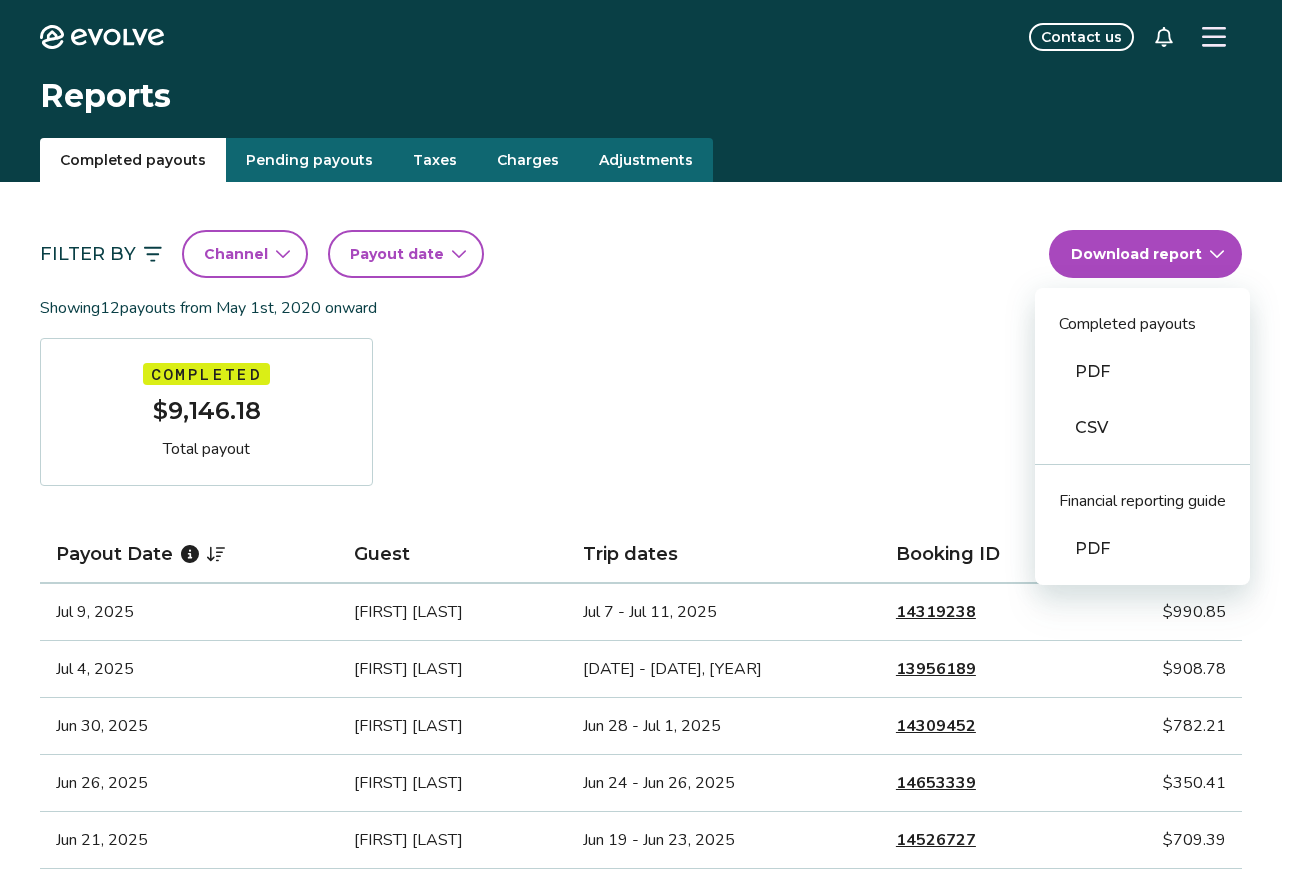 click on "PDF" at bounding box center [1142, 372] 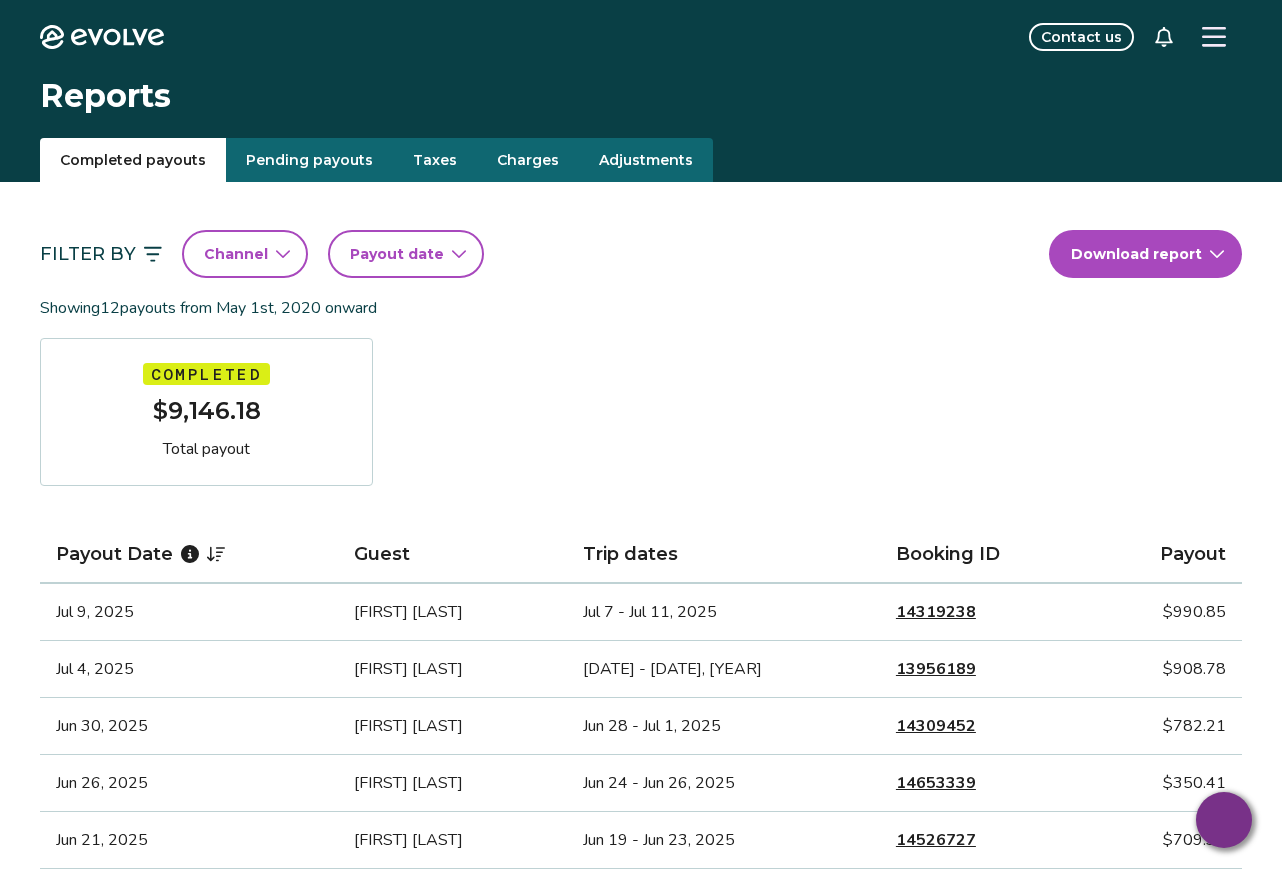 click on "Filter By  Channel Payout date Download   report Showing  12  payouts   from [DATE] onward Completed $9,146.18 Total payout Payout Date Guest Trip dates Booking ID Payout [DATE] [FIRST] [LAST] [DATE] - [DATE], [YEAR] 14319238 $990.85 [DATE] [FIRST] [LAST] [DATE] - [DATE], [YEAR] 13956189 $908.78 [DATE] [FIRST] [LAST] [DATE] - [DATE], [YEAR] 14309452 $782.21 [DATE] [FIRST] [LAST] [DATE] - [DATE], [YEAR] 14653339 $350.41 [DATE] [FIRST] [LAST] [DATE] - [DATE], [YEAR] 14526727 $709.39 [DATE] [FIRST] [LAST] [DATE] - [DATE], [YEAR] 13465445 $742.15 [DATE] [FIRST] [LAST] [DATE] - [DATE], [YEAR] 14254934 $945.46 [DATE] [FIRST] [LAST] [DATE] - [DATE], [YEAR] 14523616 $569.53 [DATE] [FIRST] [LAST] [DATE] - [DATE], [YEAR] 14614113 $1,114.80 [DATE] [INITIAL]. [LAST] [DATE] - [DATE], [YEAR] 14398192 $543.88 [DATE] [FIRST] [LAST] [DATE] - [DATE], [YEAR] 14317393 $744.36 [DATE] [FIRST] [LAST] [DATE] - [DATE], [YEAR] 13958690 $744.36" at bounding box center (641, 749) 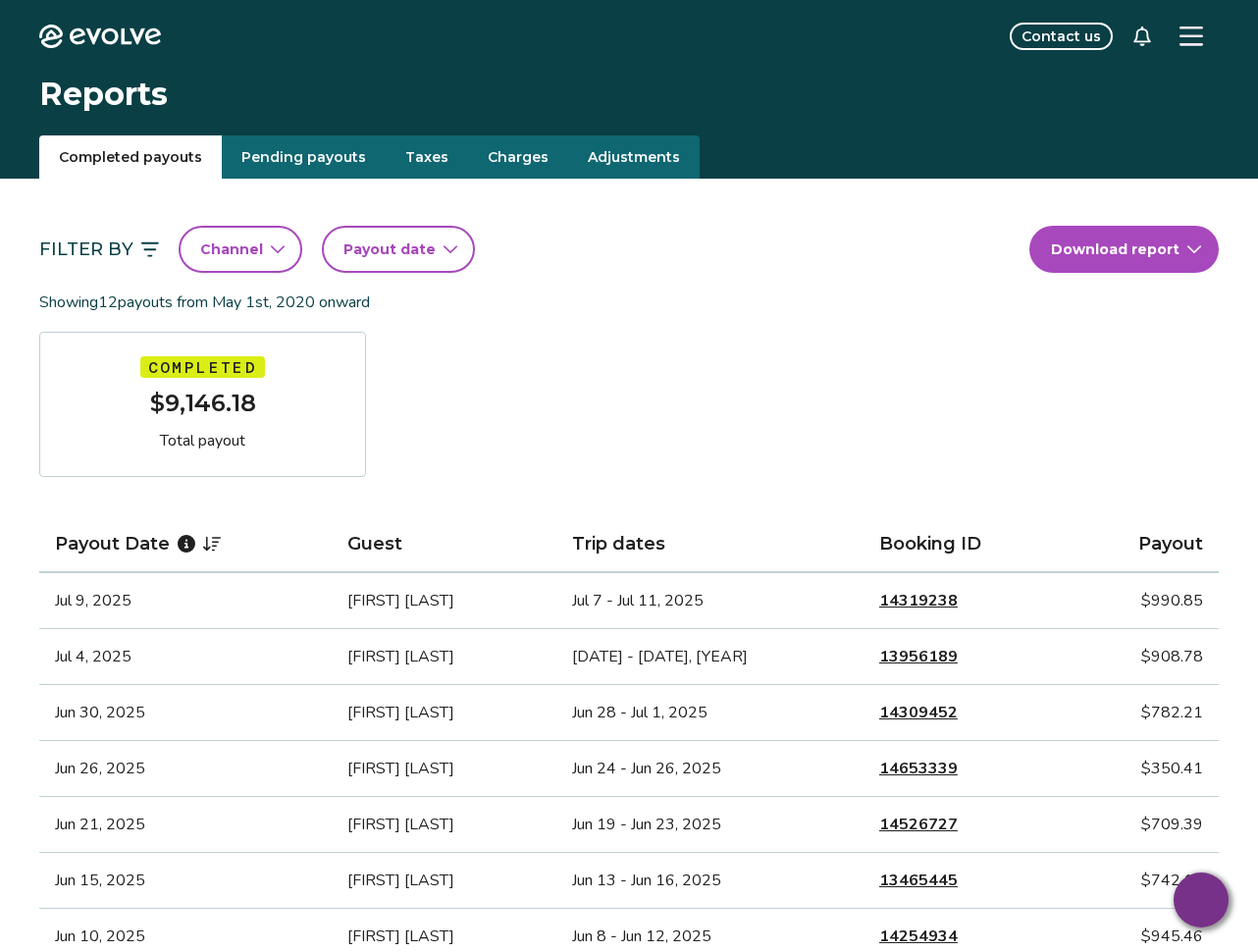 click on "Pending payouts" at bounding box center [303, 157] 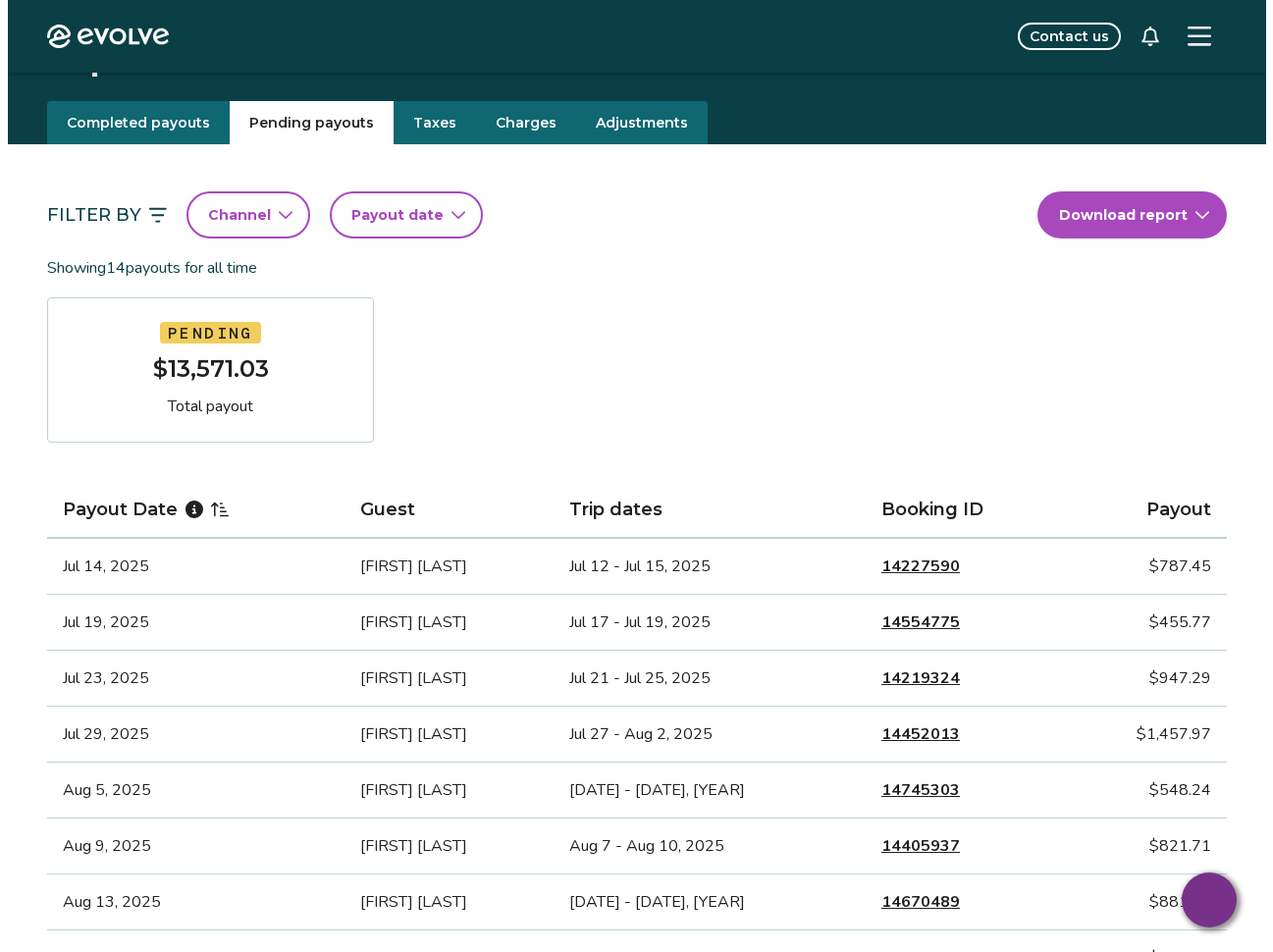 scroll, scrollTop: 0, scrollLeft: 0, axis: both 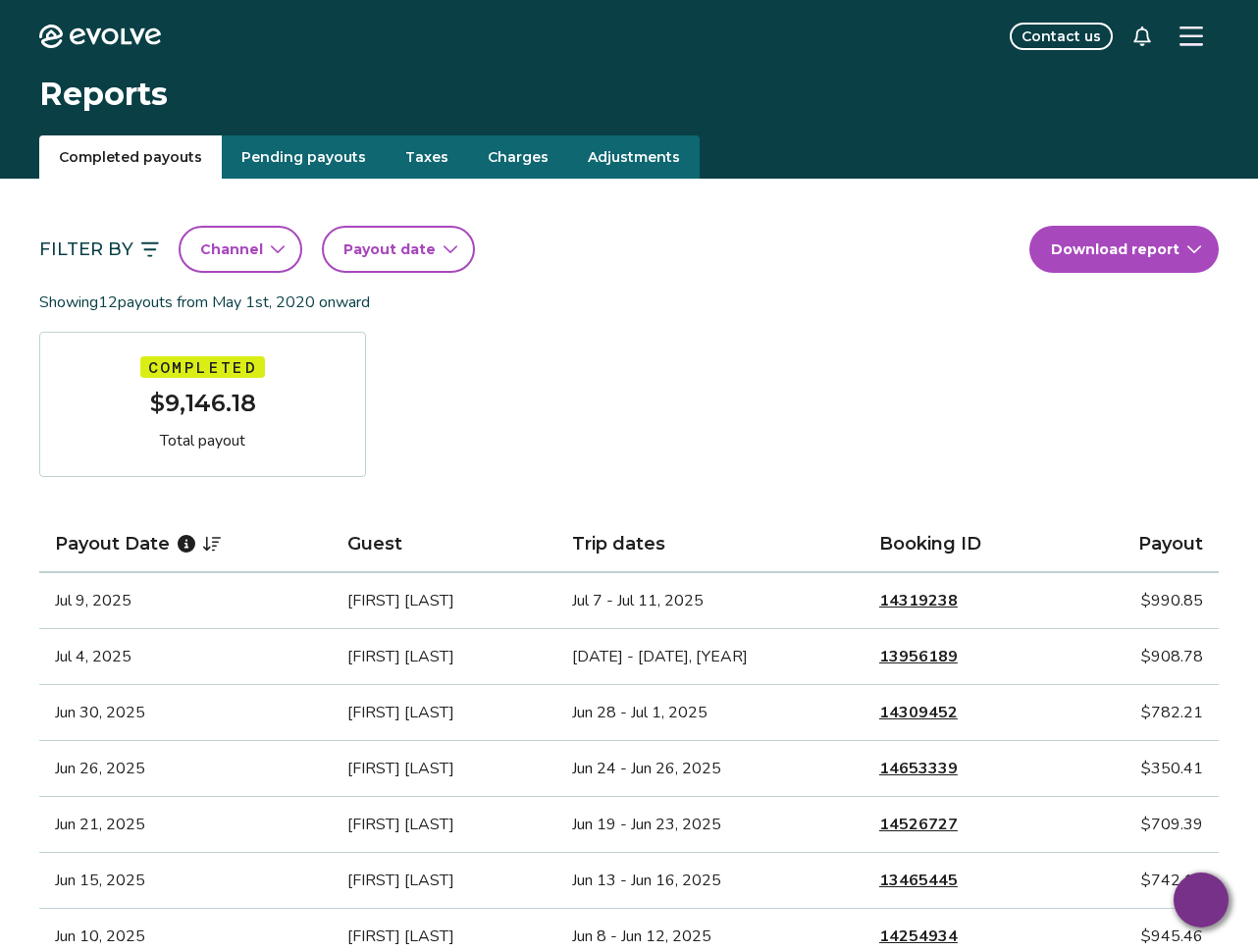 click on "Completed payouts" at bounding box center (131, 157) 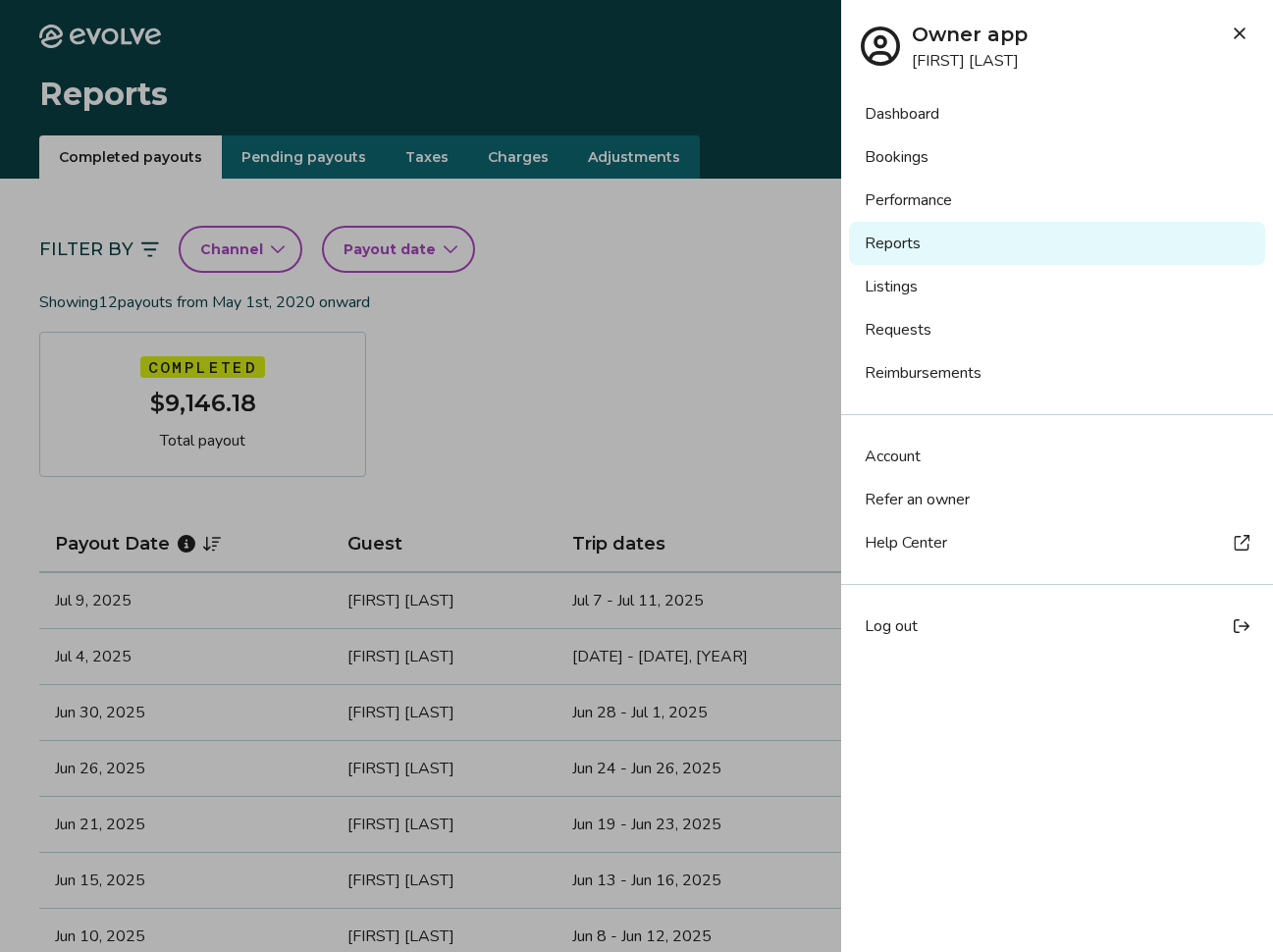 click on "Bookings" at bounding box center (1057, 157) 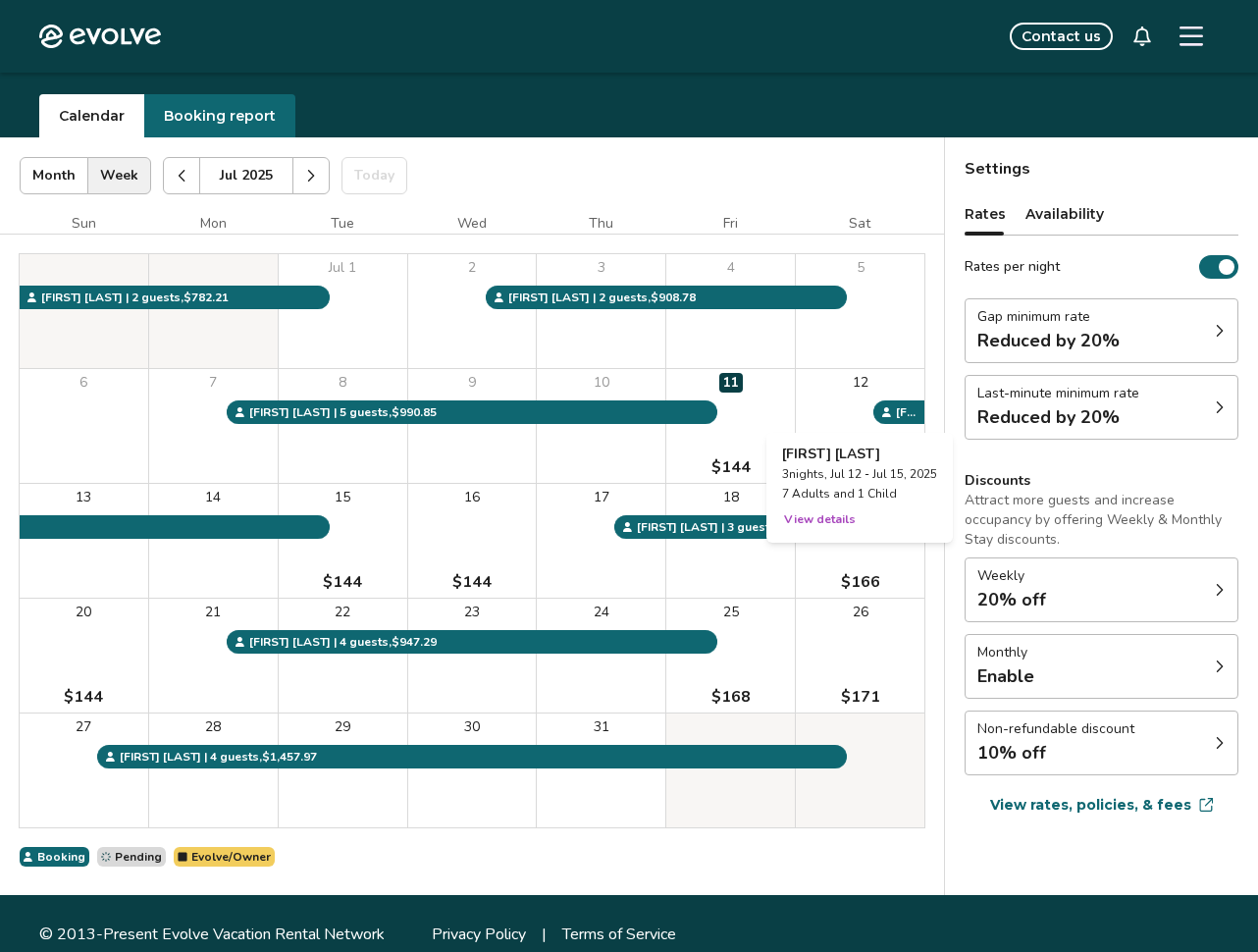 scroll, scrollTop: 63, scrollLeft: 0, axis: vertical 